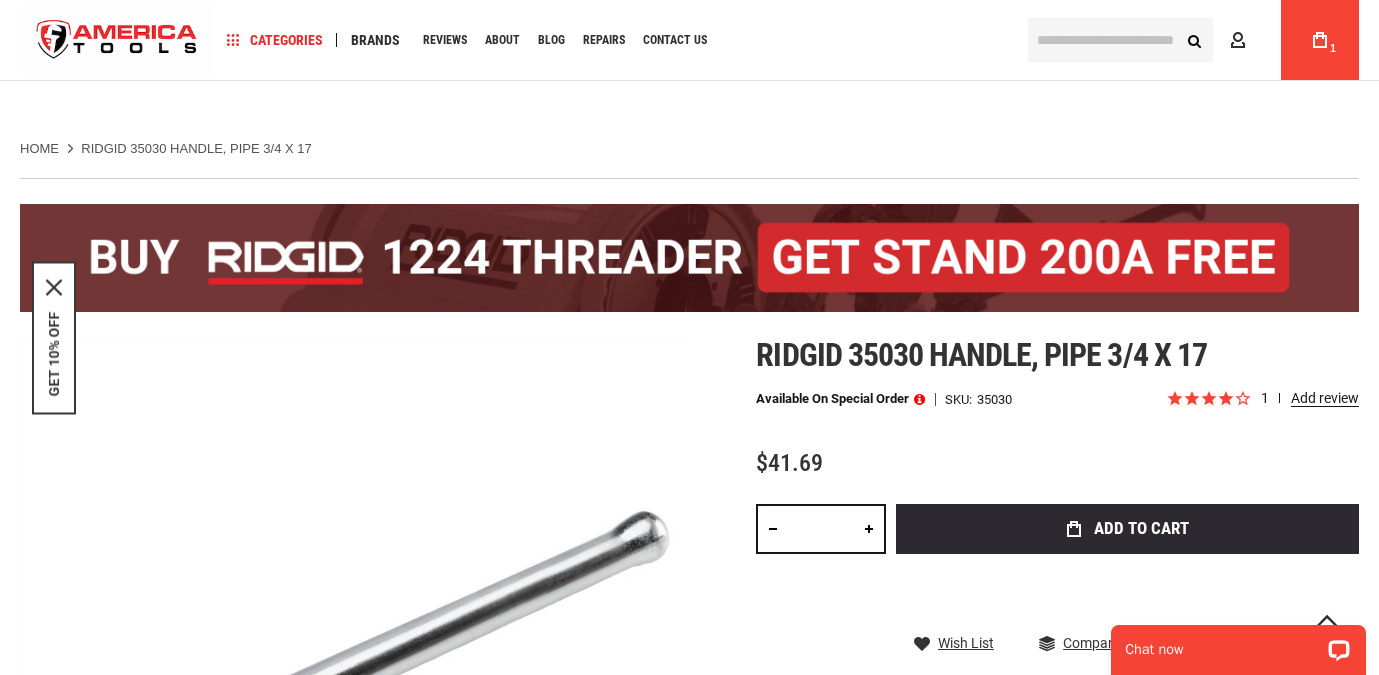 scroll, scrollTop: 160, scrollLeft: 0, axis: vertical 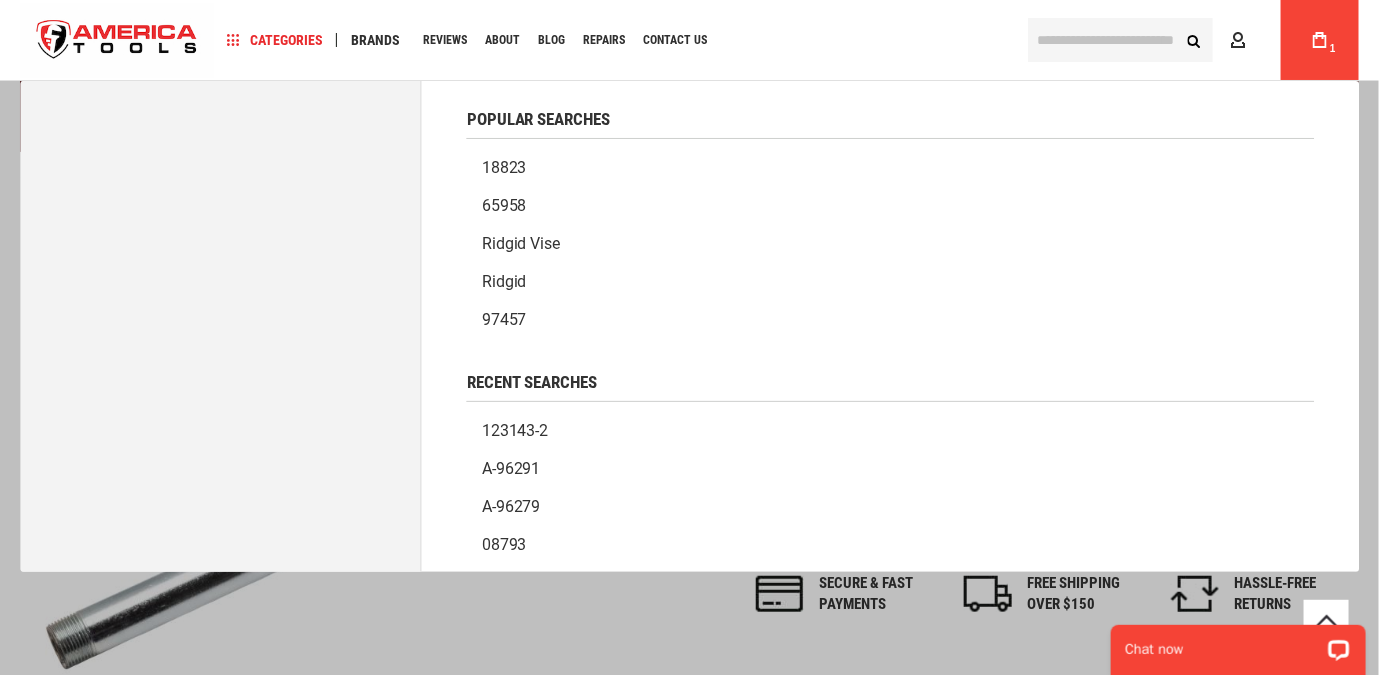 click at bounding box center [1120, 40] 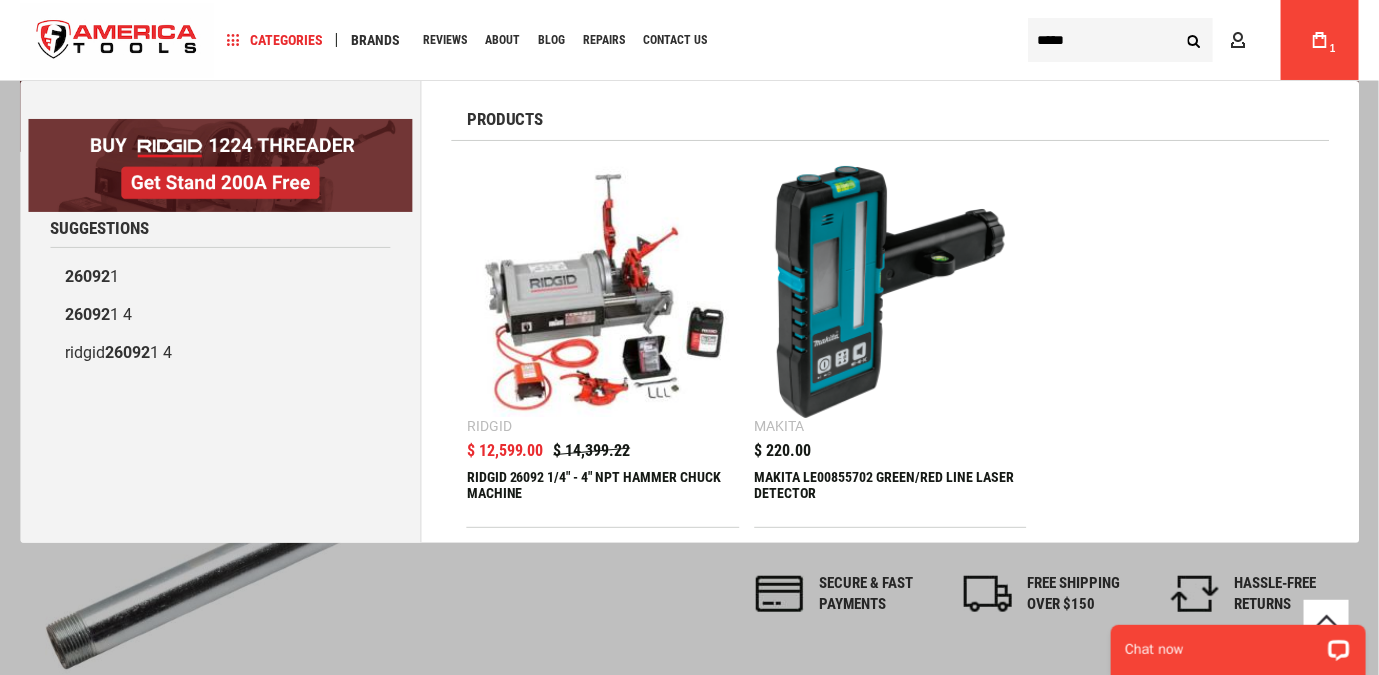 click on "*****" at bounding box center (1120, 40) 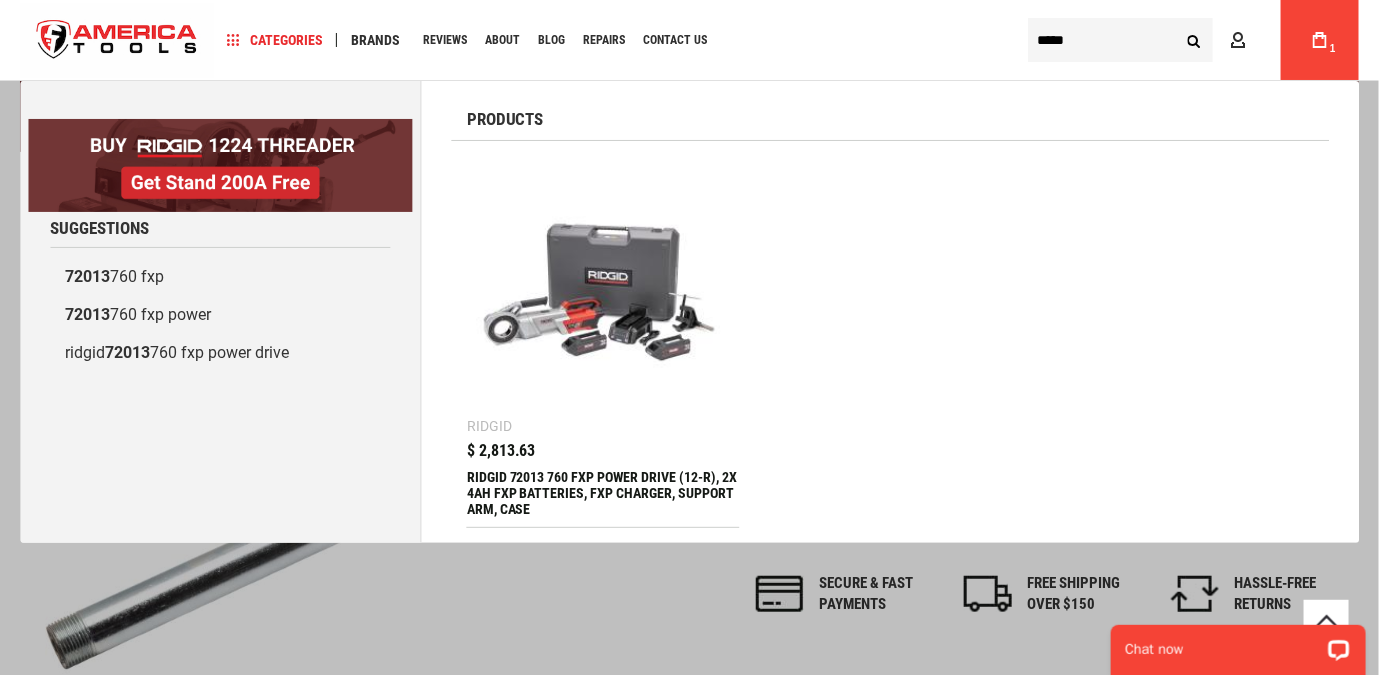 type on "*****" 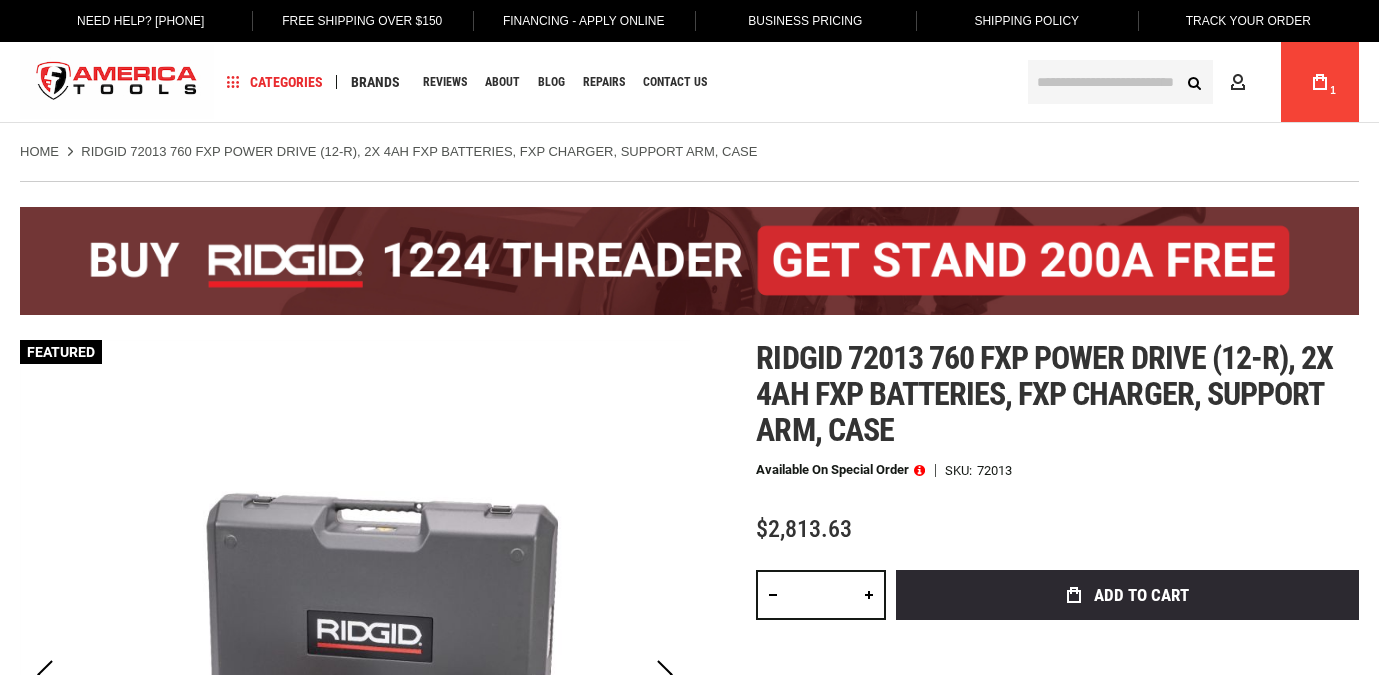 scroll, scrollTop: 0, scrollLeft: 0, axis: both 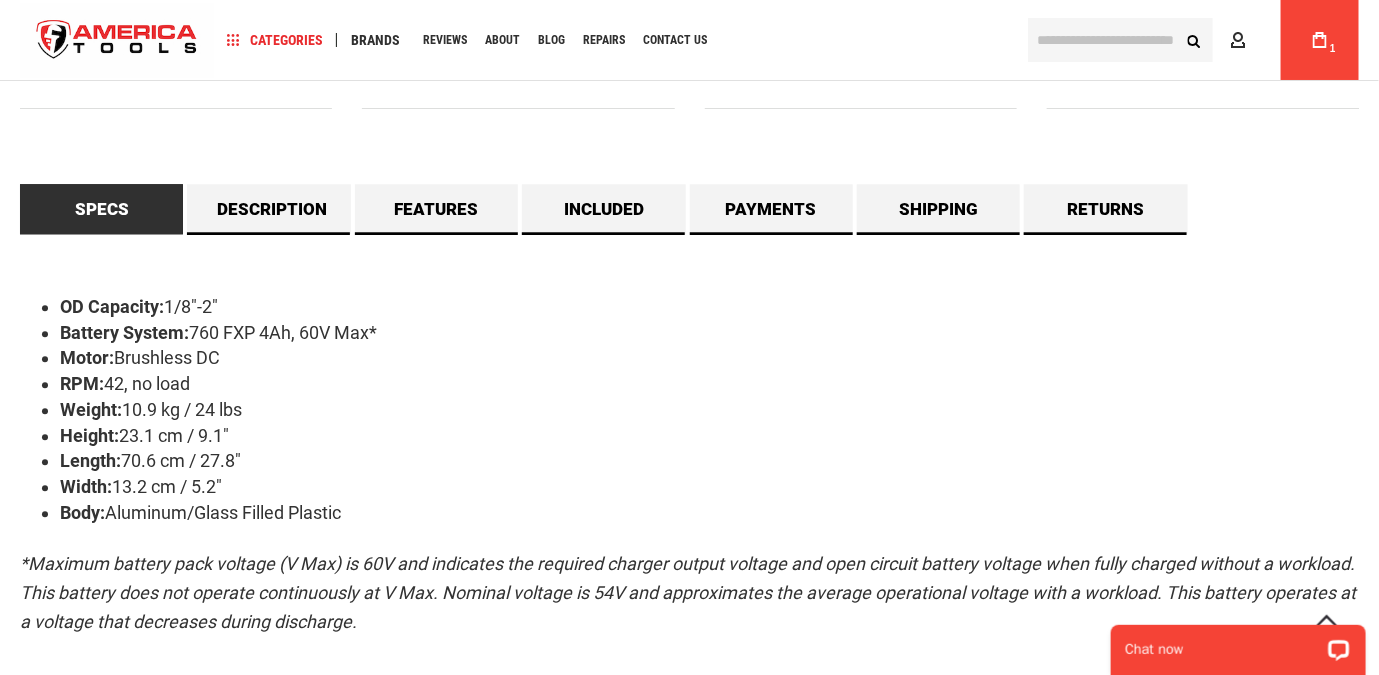 click at bounding box center [1120, 40] 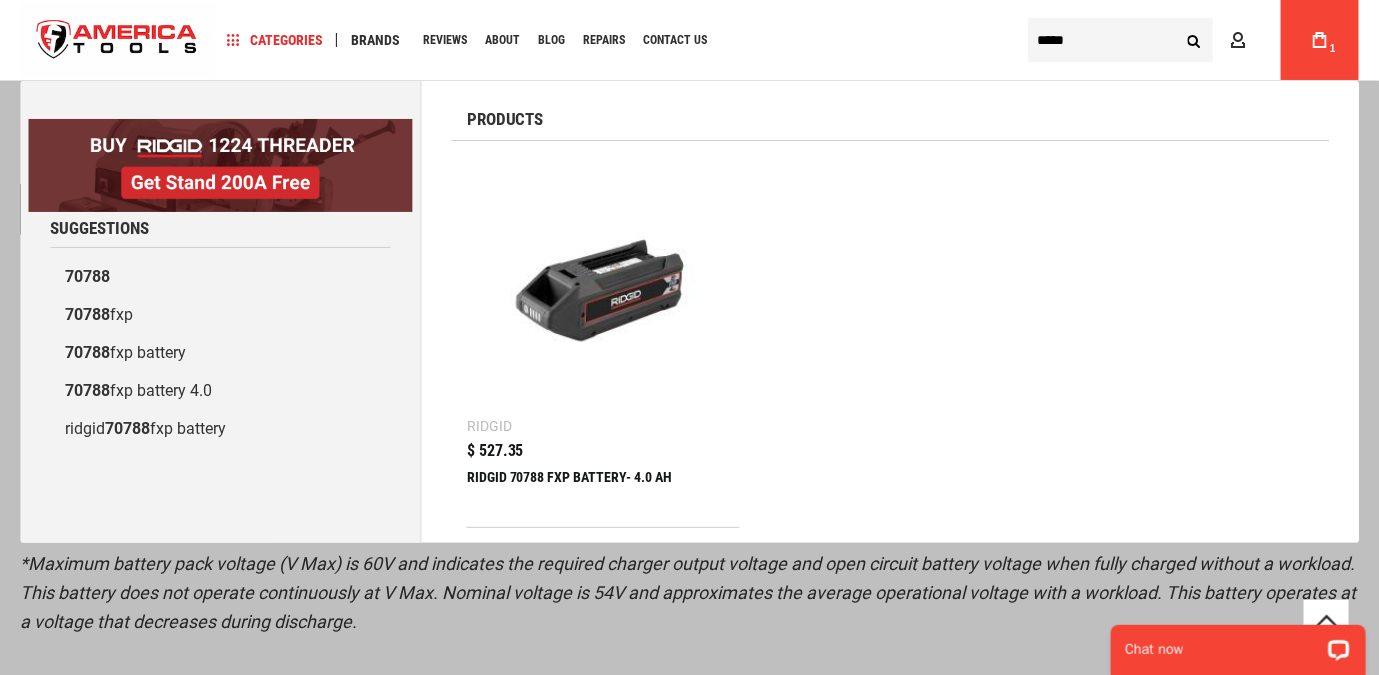 click on "*****" at bounding box center (1120, 40) 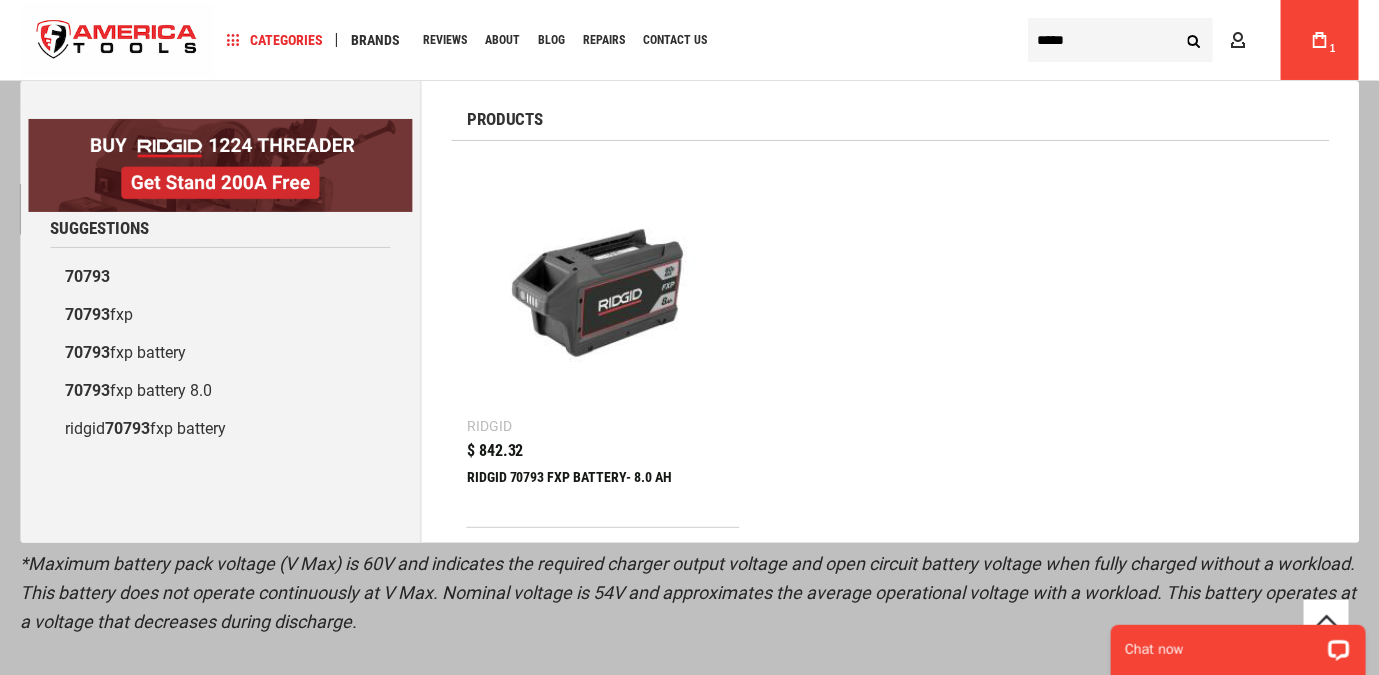 type on "*****" 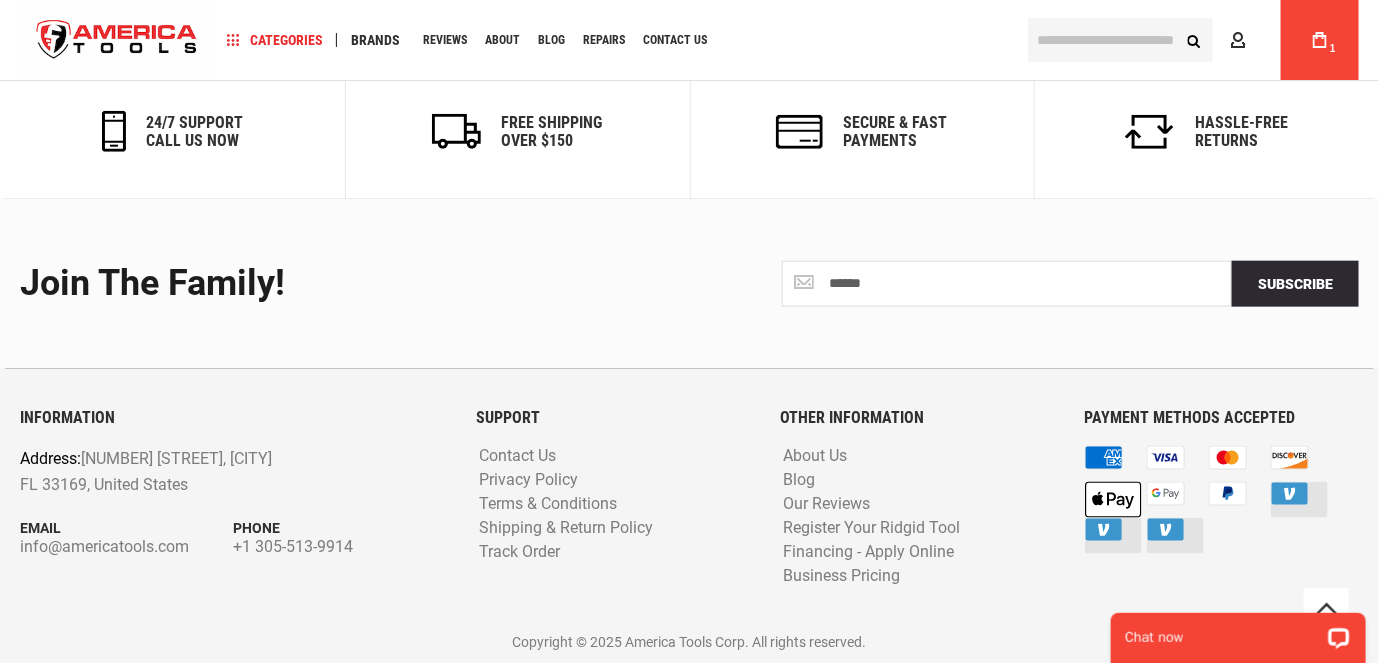 scroll, scrollTop: 3466, scrollLeft: 0, axis: vertical 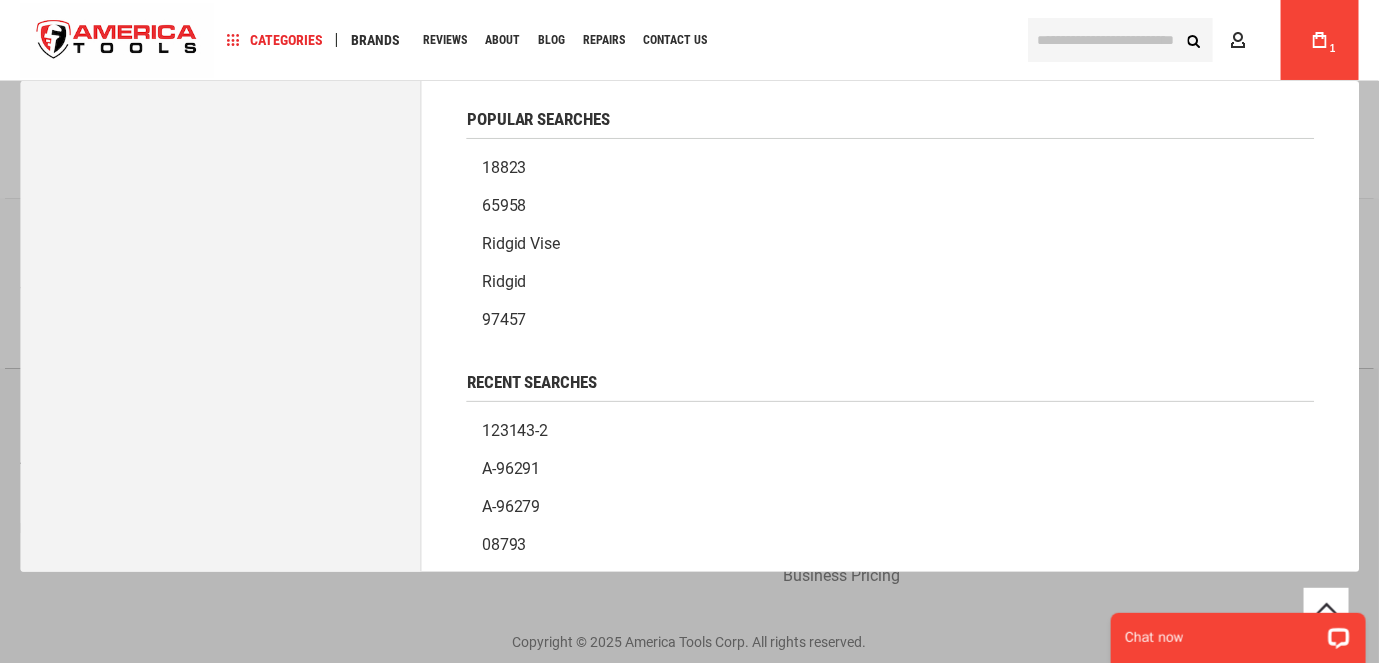 click at bounding box center [1120, 40] 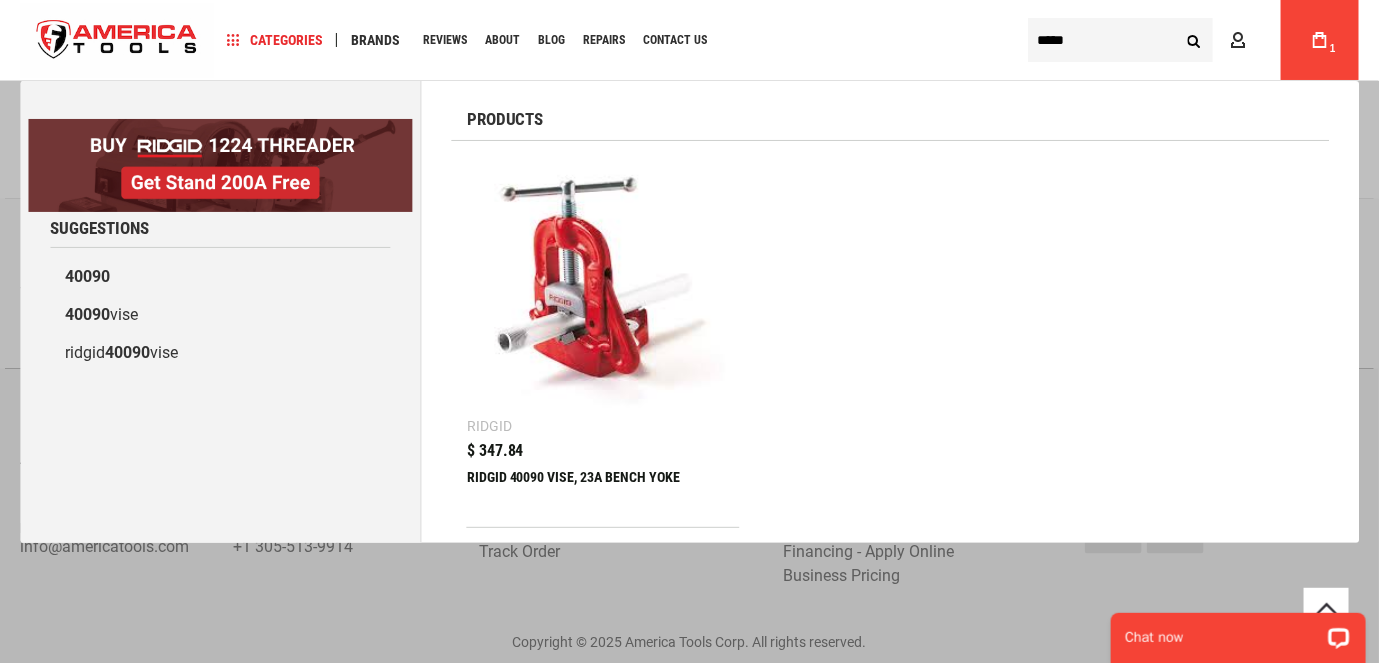 click on "*****" at bounding box center (1120, 40) 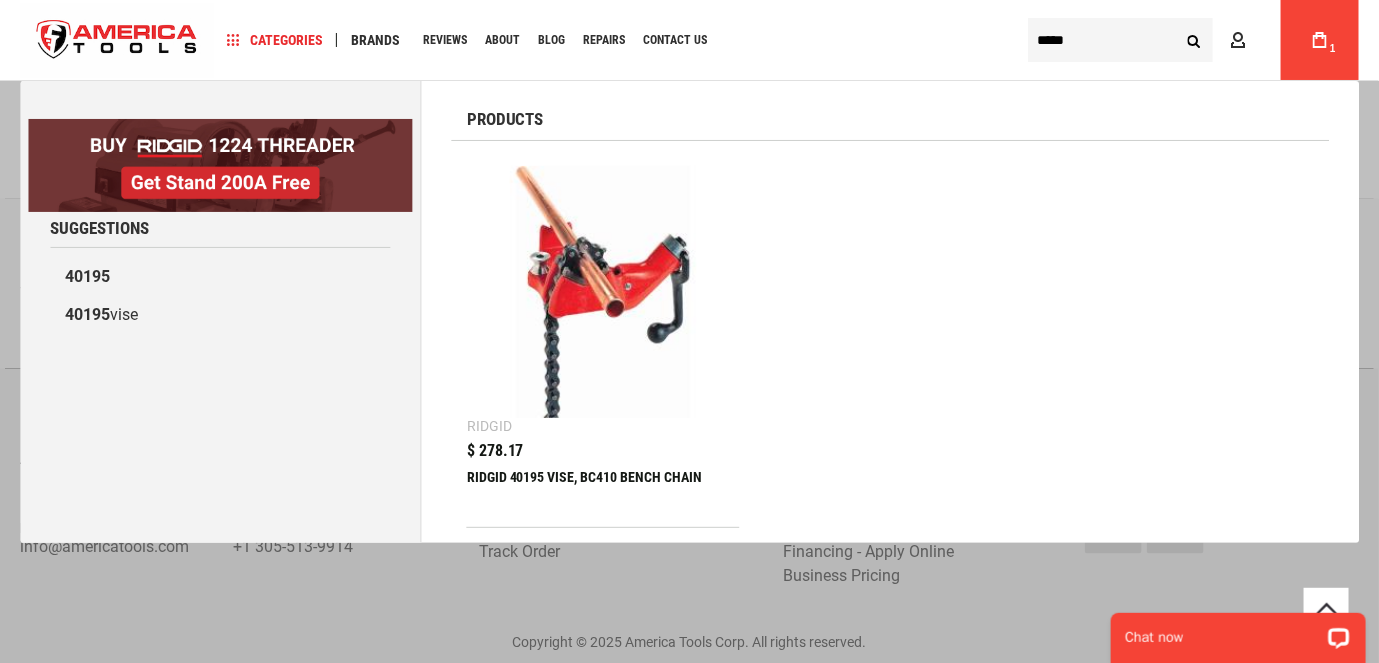 type on "*****" 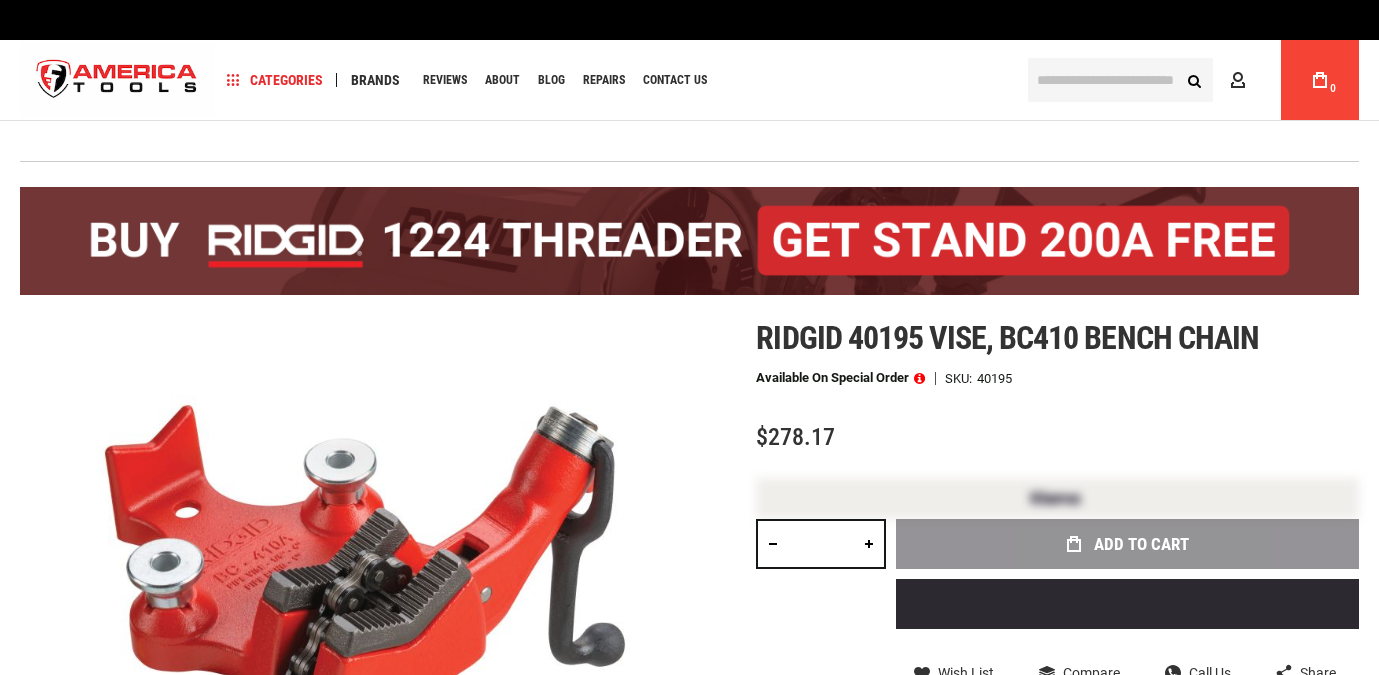scroll, scrollTop: 0, scrollLeft: 0, axis: both 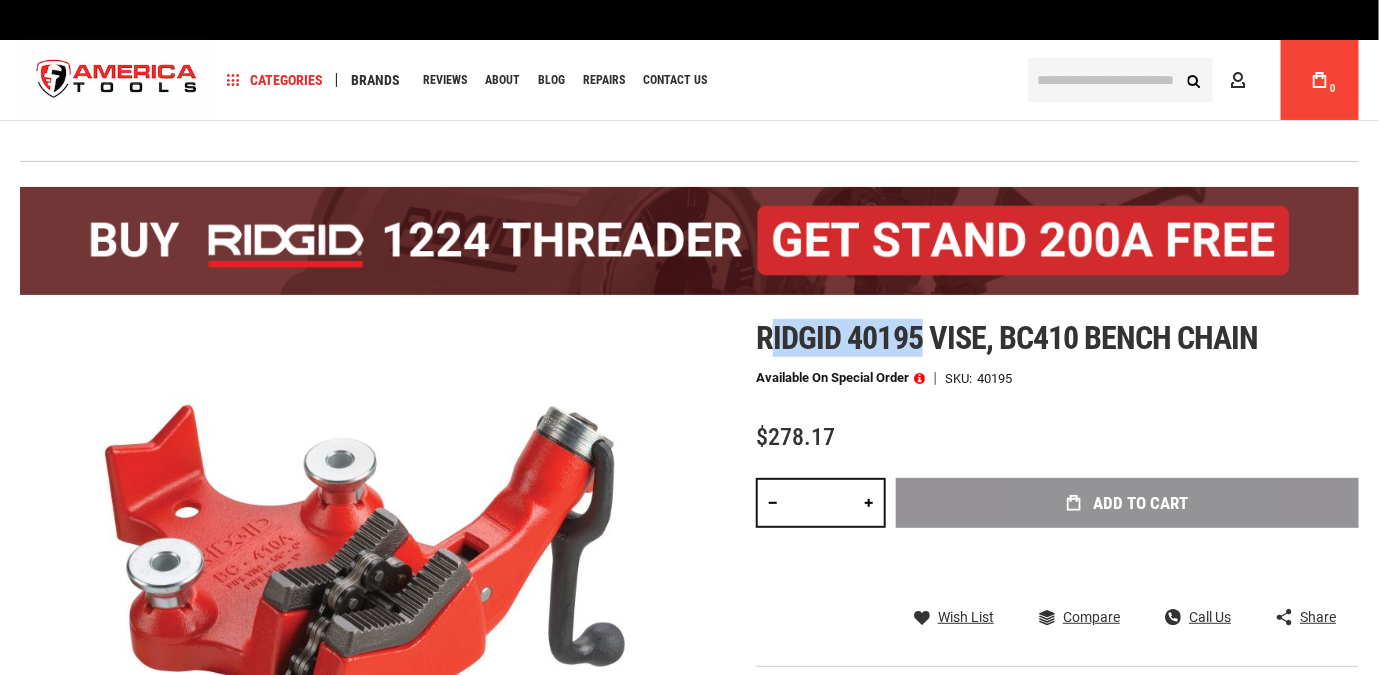 drag, startPoint x: 0, startPoint y: 0, endPoint x: 916, endPoint y: 352, distance: 981.30524 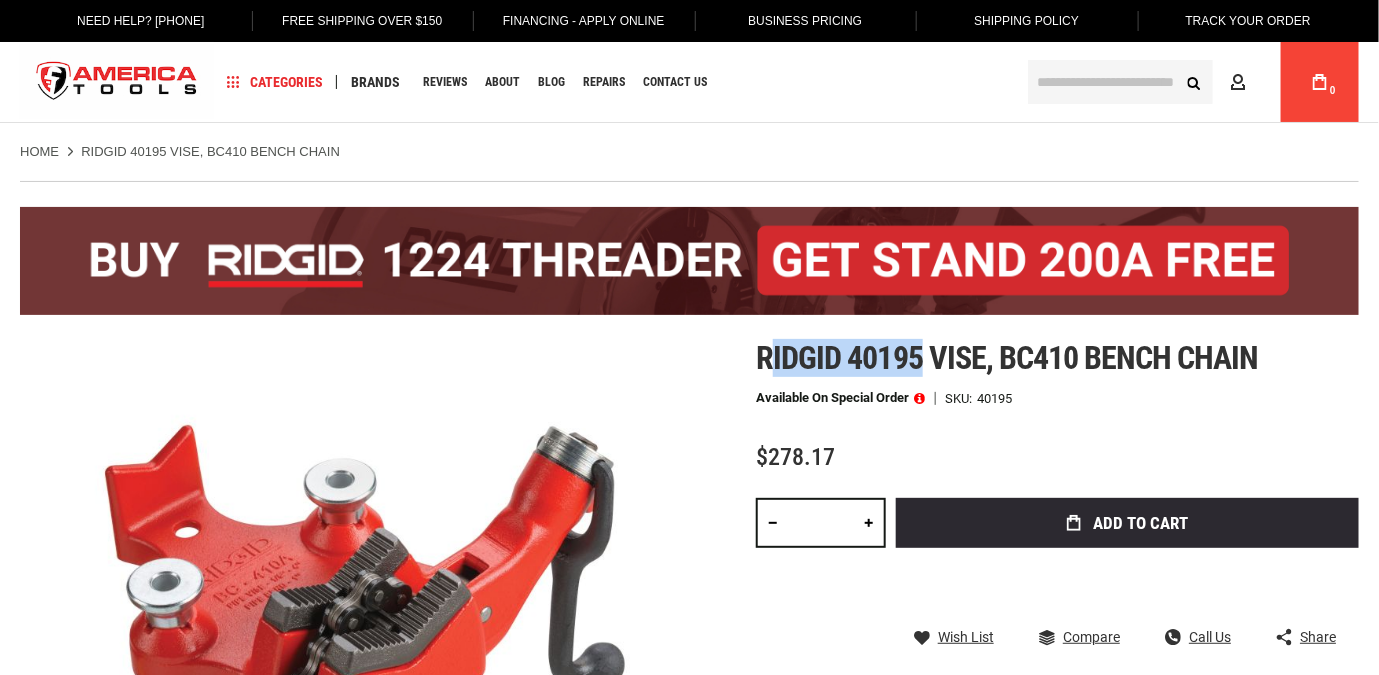 click on "Ridgid 40195 vise, bc410 bench chain" at bounding box center [1007, 358] 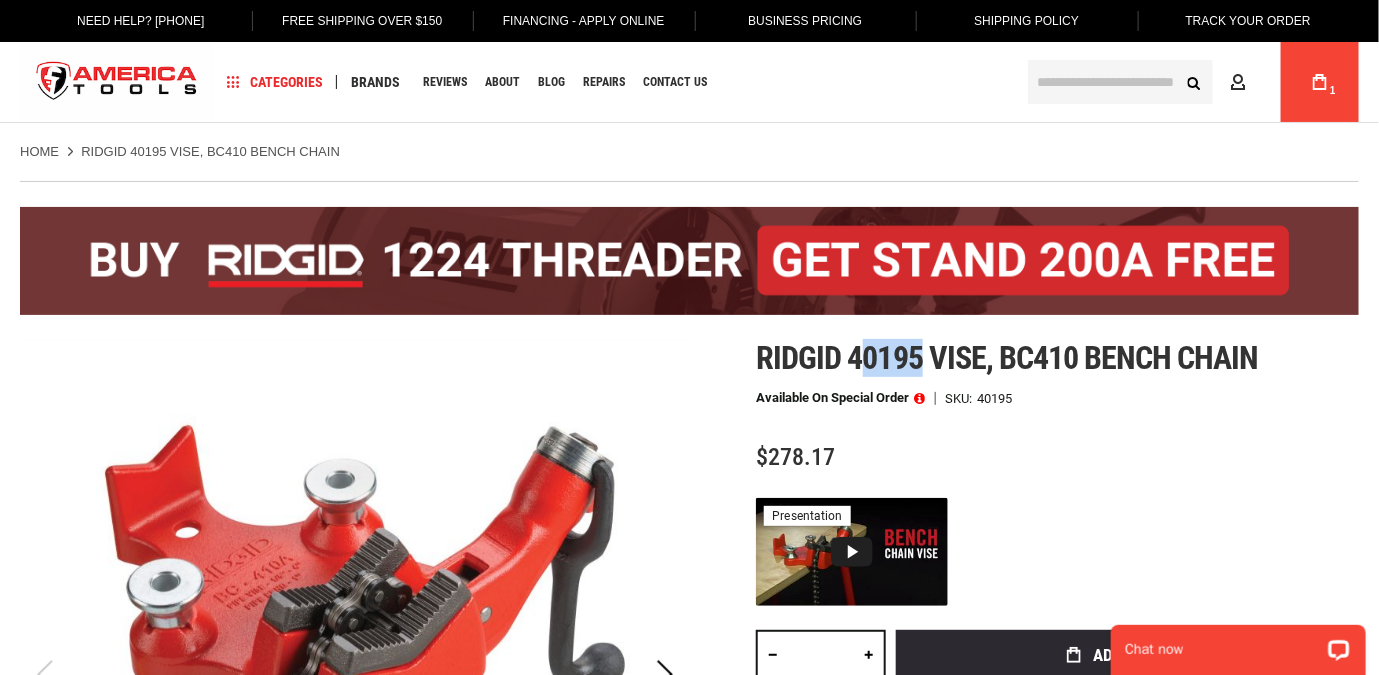 scroll, scrollTop: 0, scrollLeft: 0, axis: both 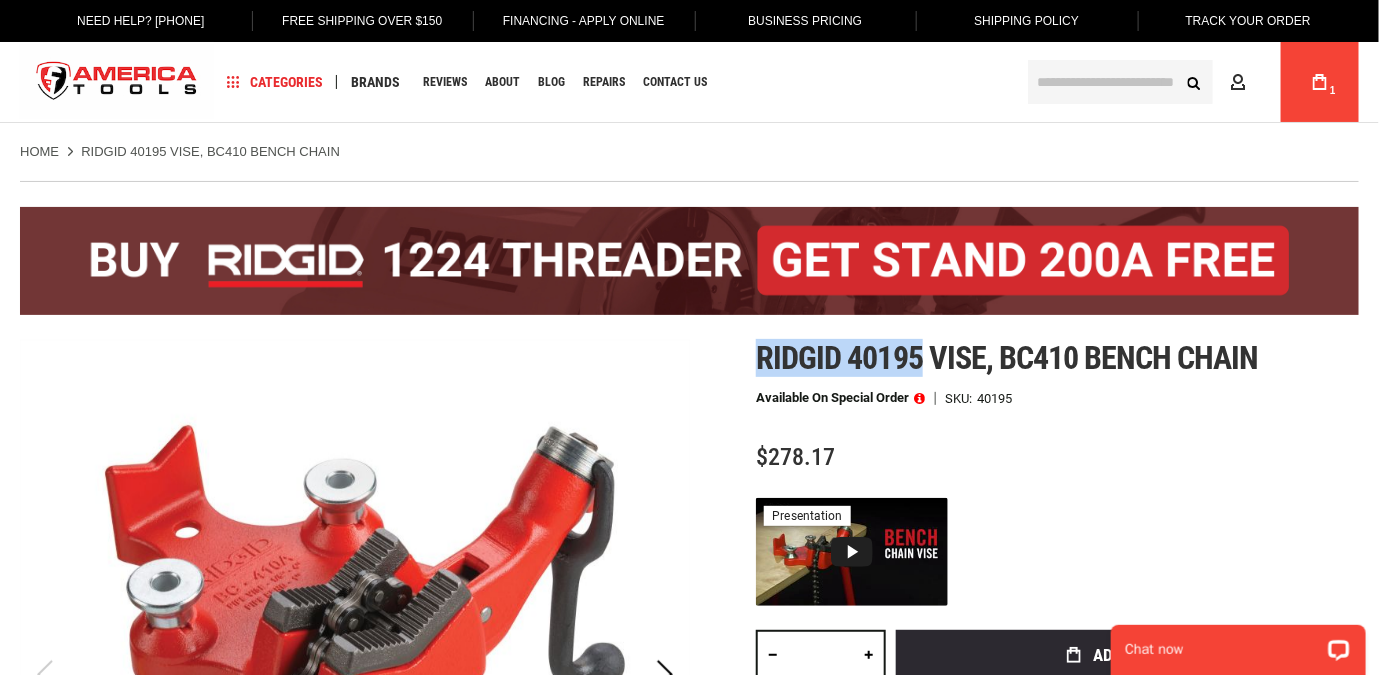 drag, startPoint x: 925, startPoint y: 354, endPoint x: 751, endPoint y: 350, distance: 174.04597 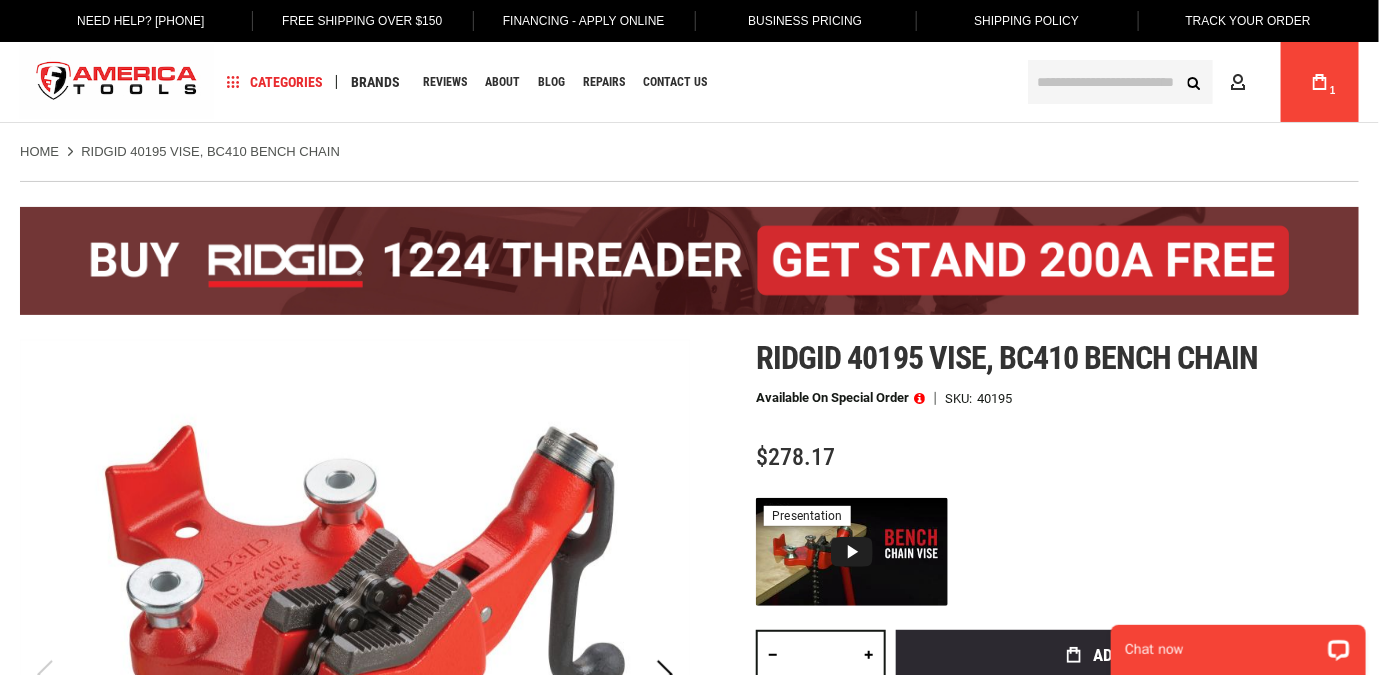 click at bounding box center [1120, 82] 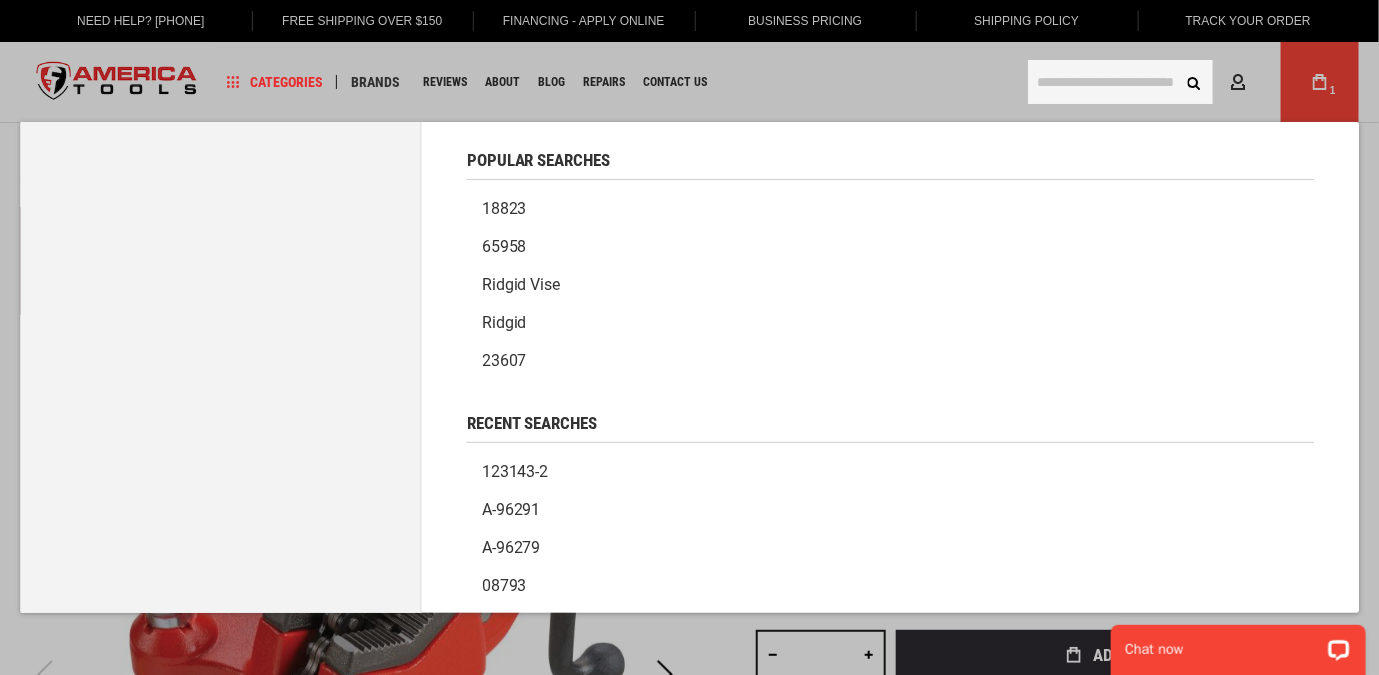 paste on "*****" 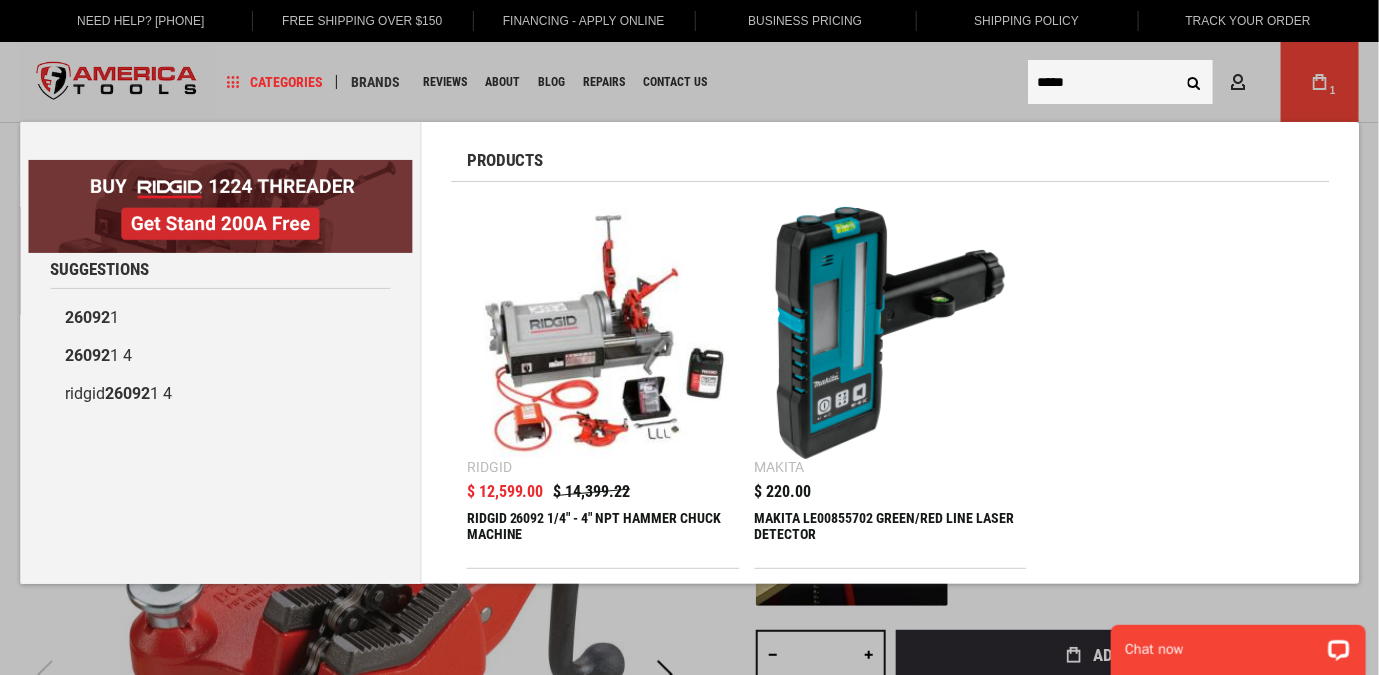 type on "*****" 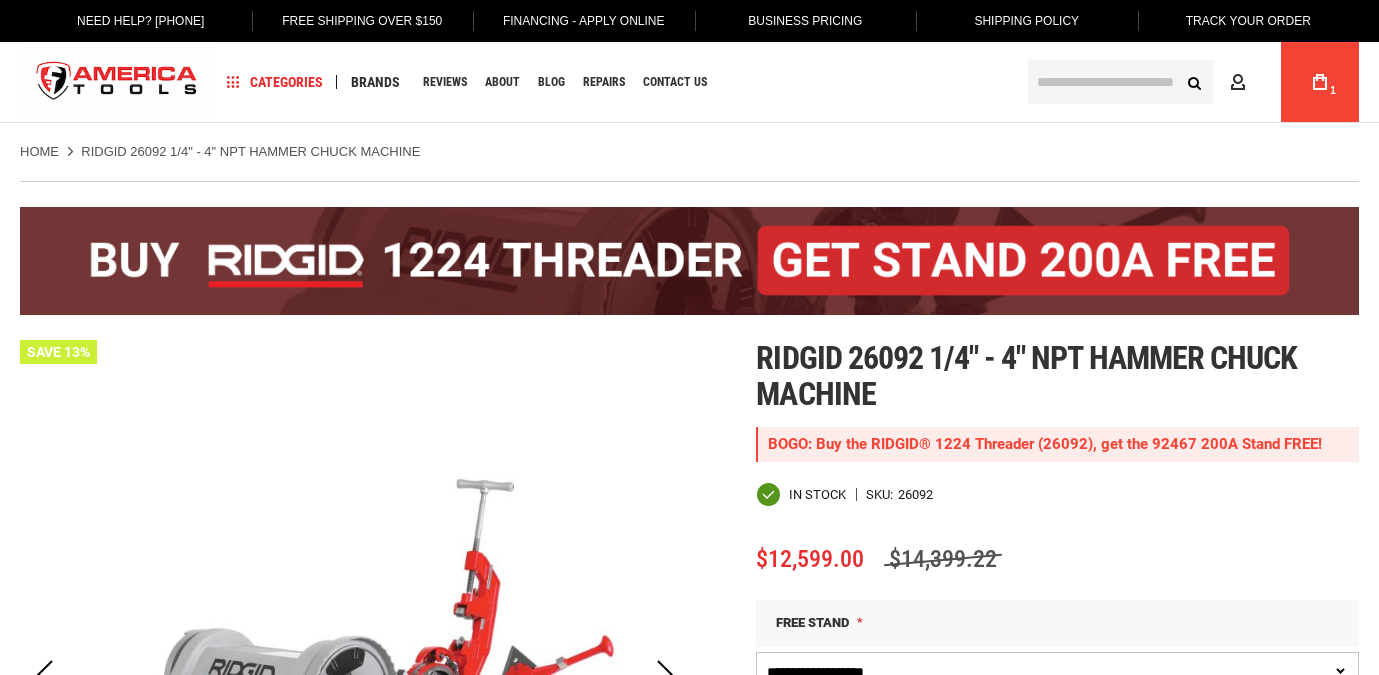 scroll, scrollTop: 0, scrollLeft: 0, axis: both 